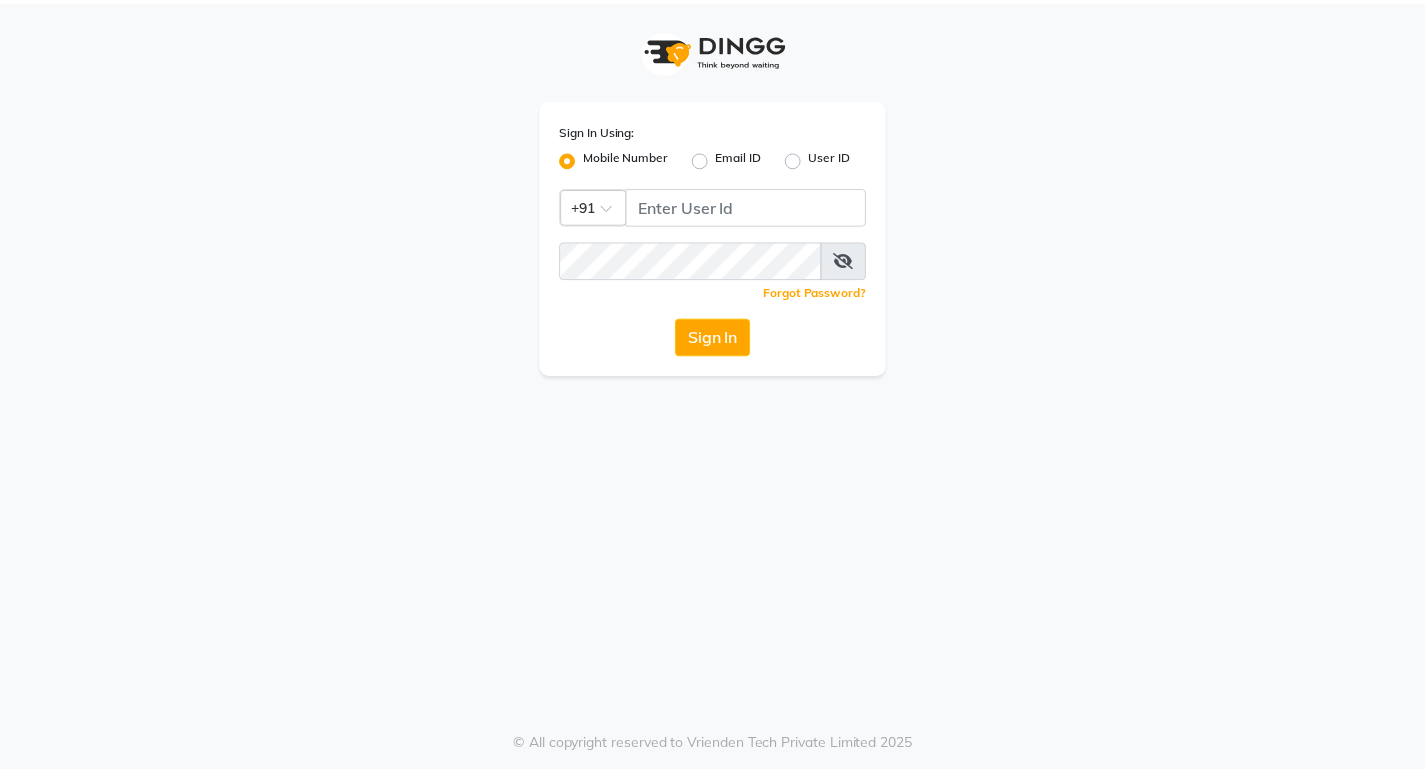 scroll, scrollTop: 0, scrollLeft: 0, axis: both 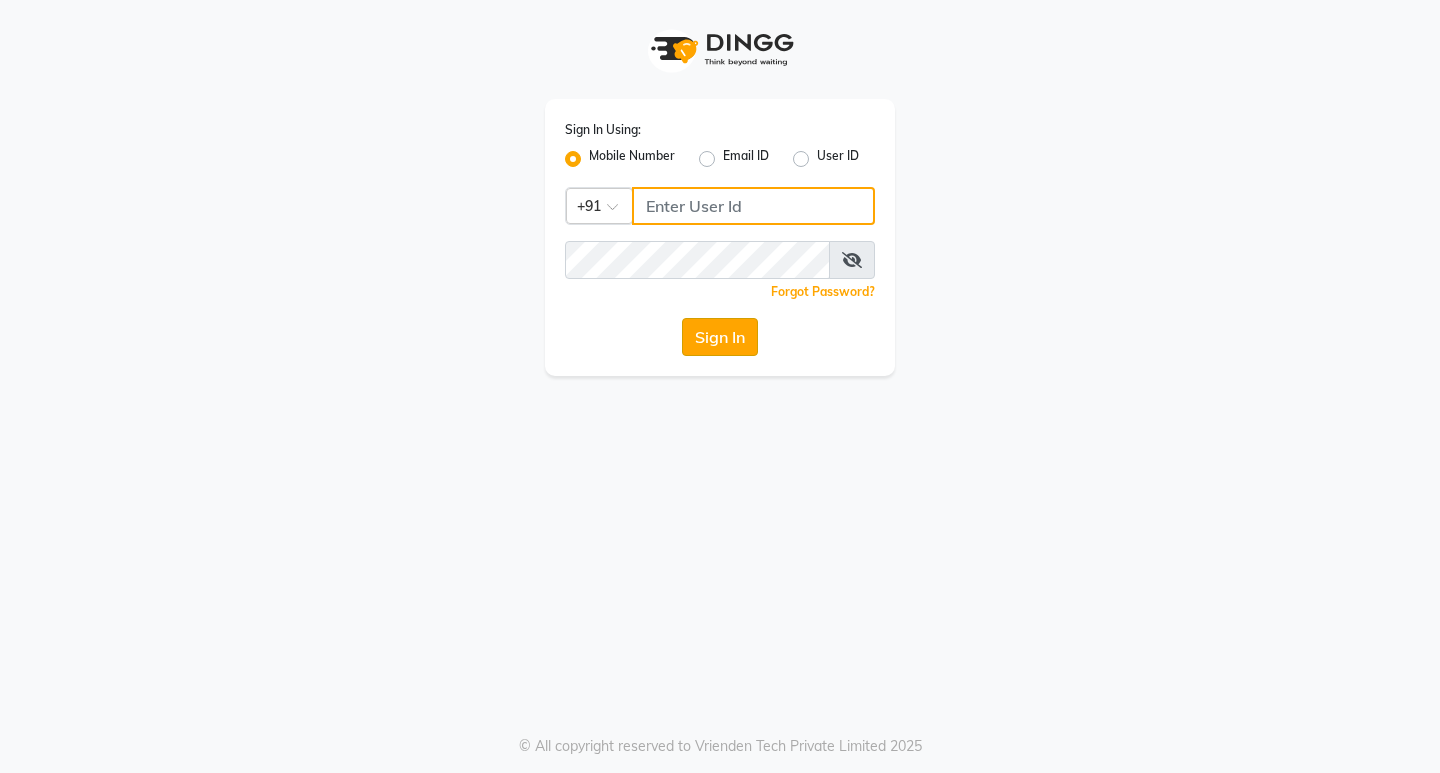 type on "8767973651" 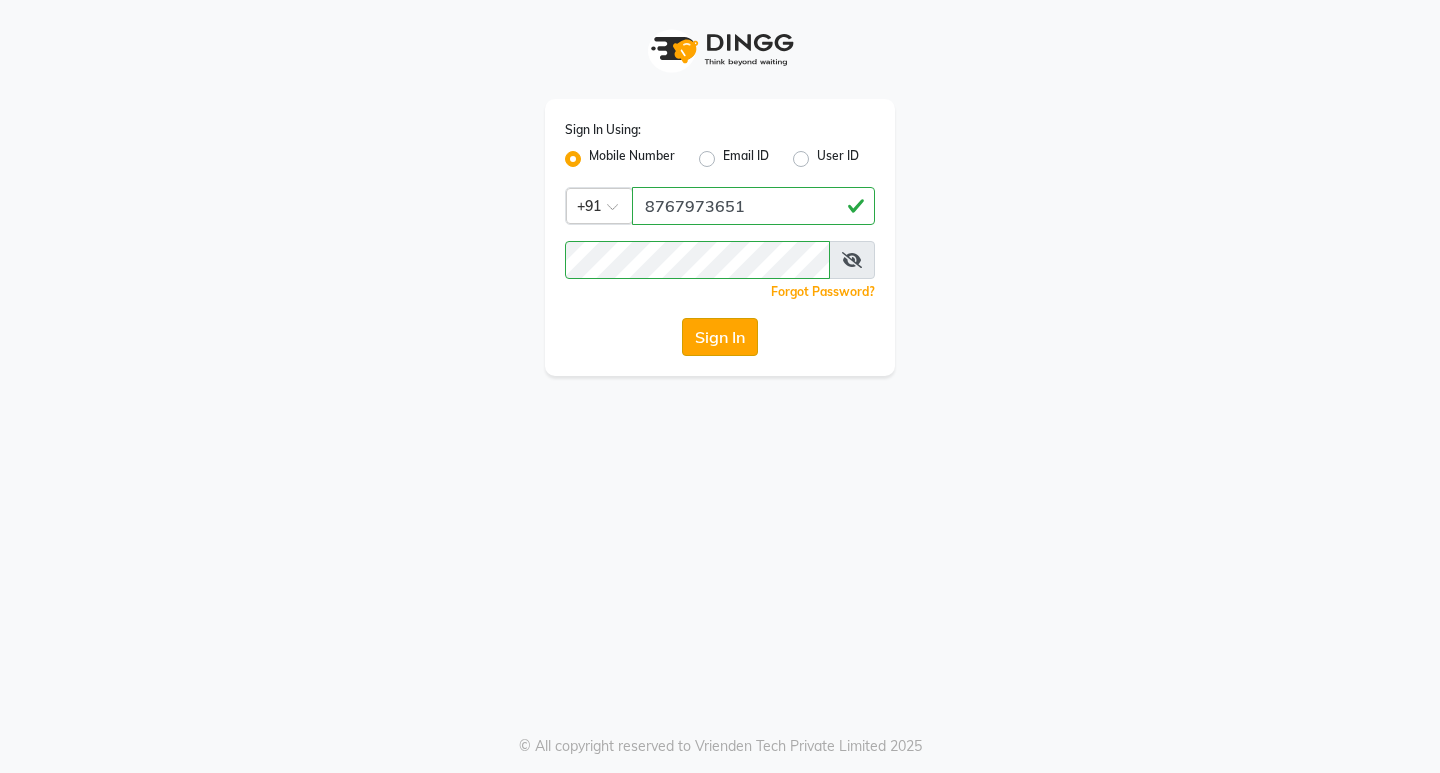 click on "Sign In" 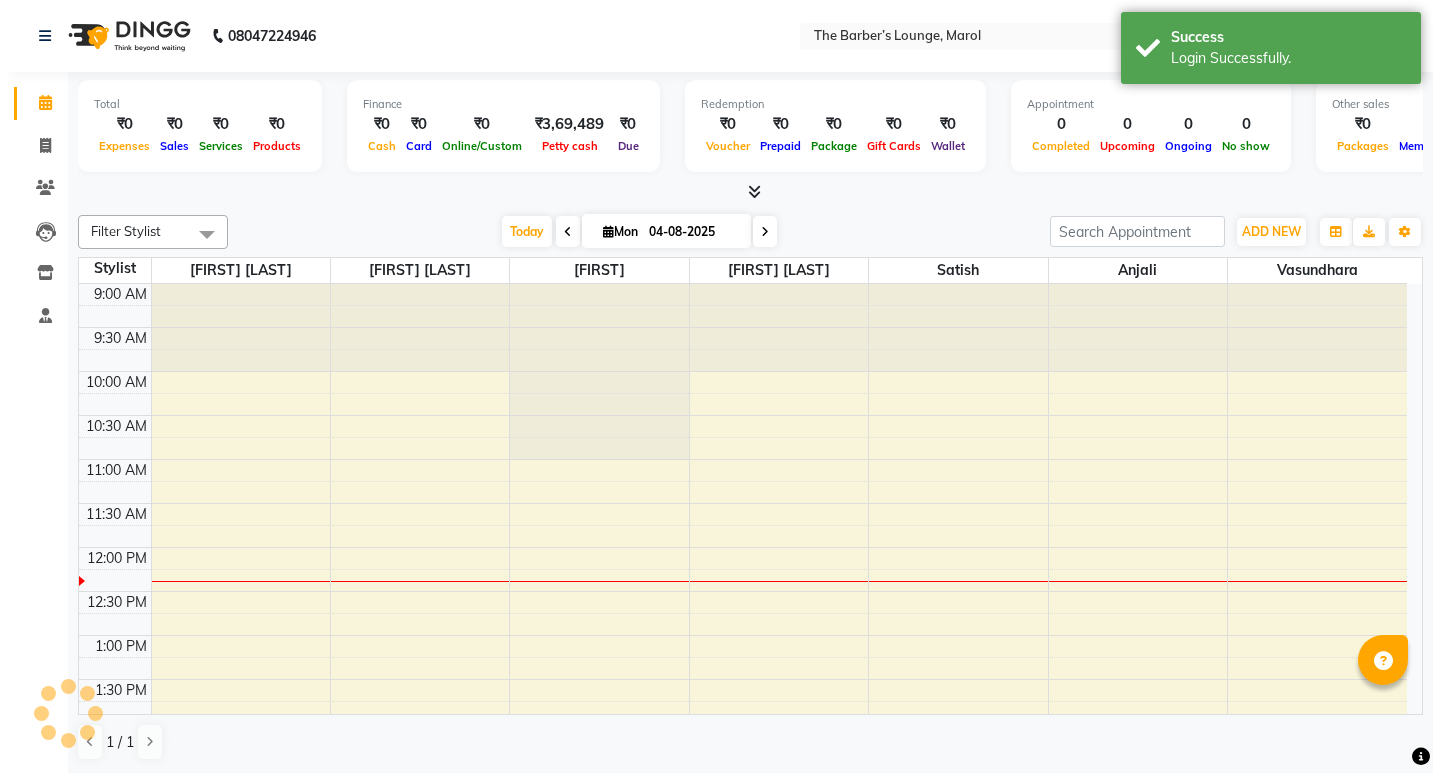 scroll, scrollTop: 0, scrollLeft: 0, axis: both 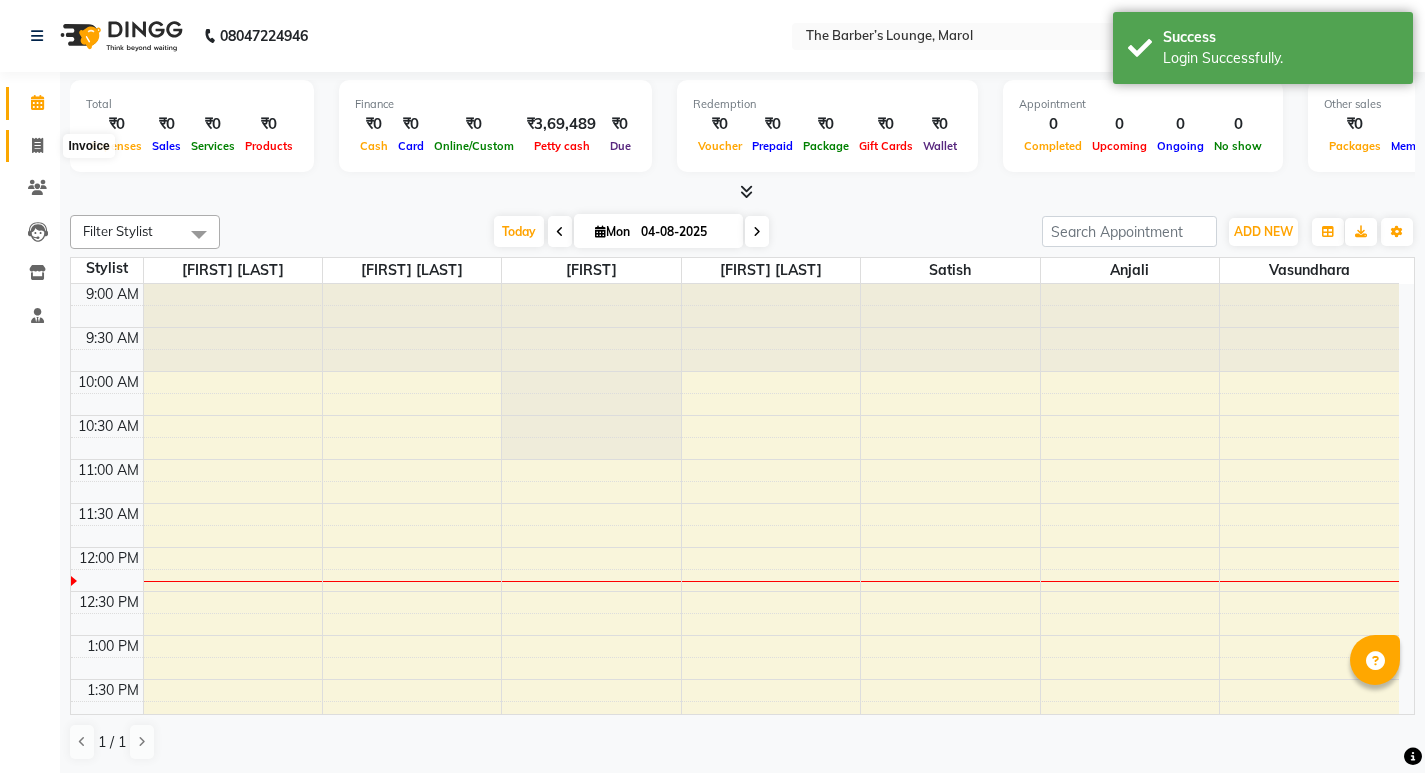 click 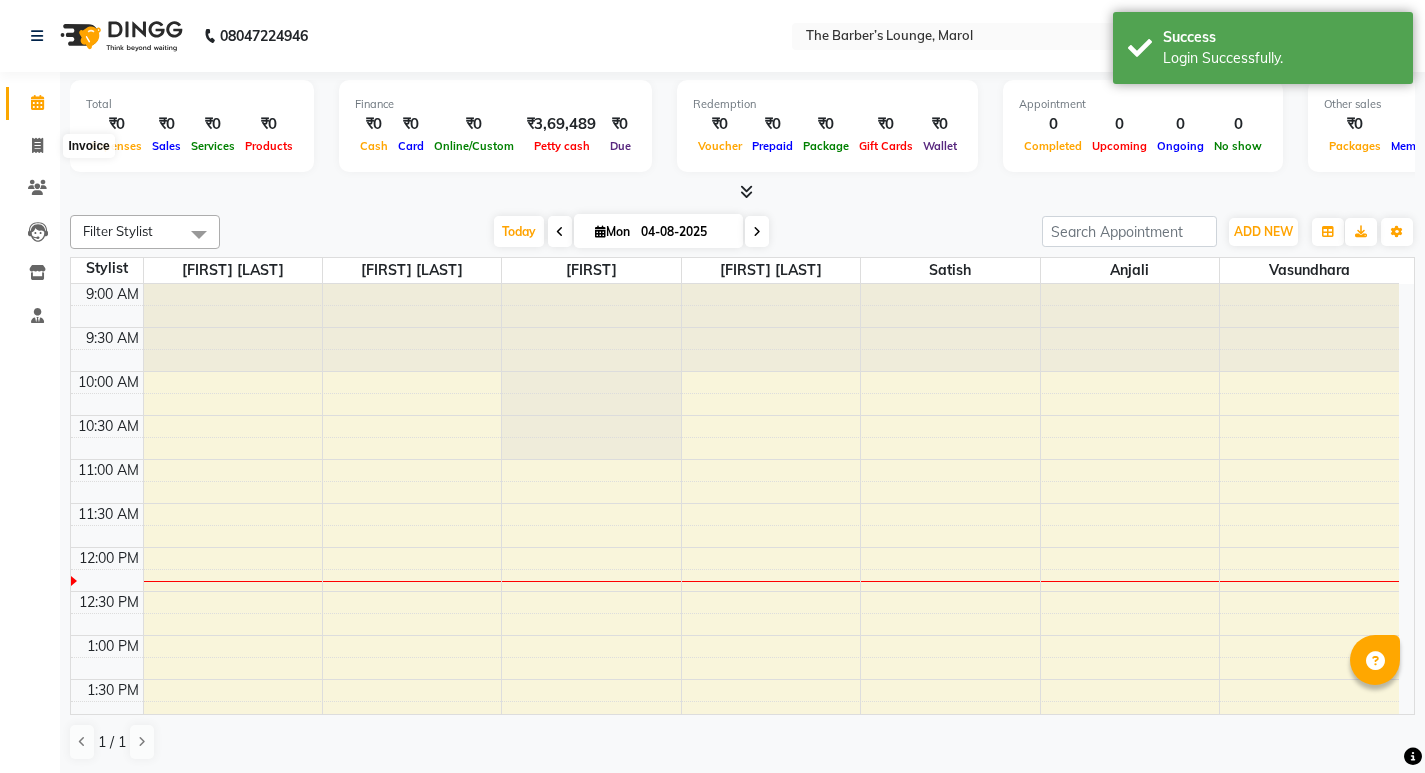 select on "7188" 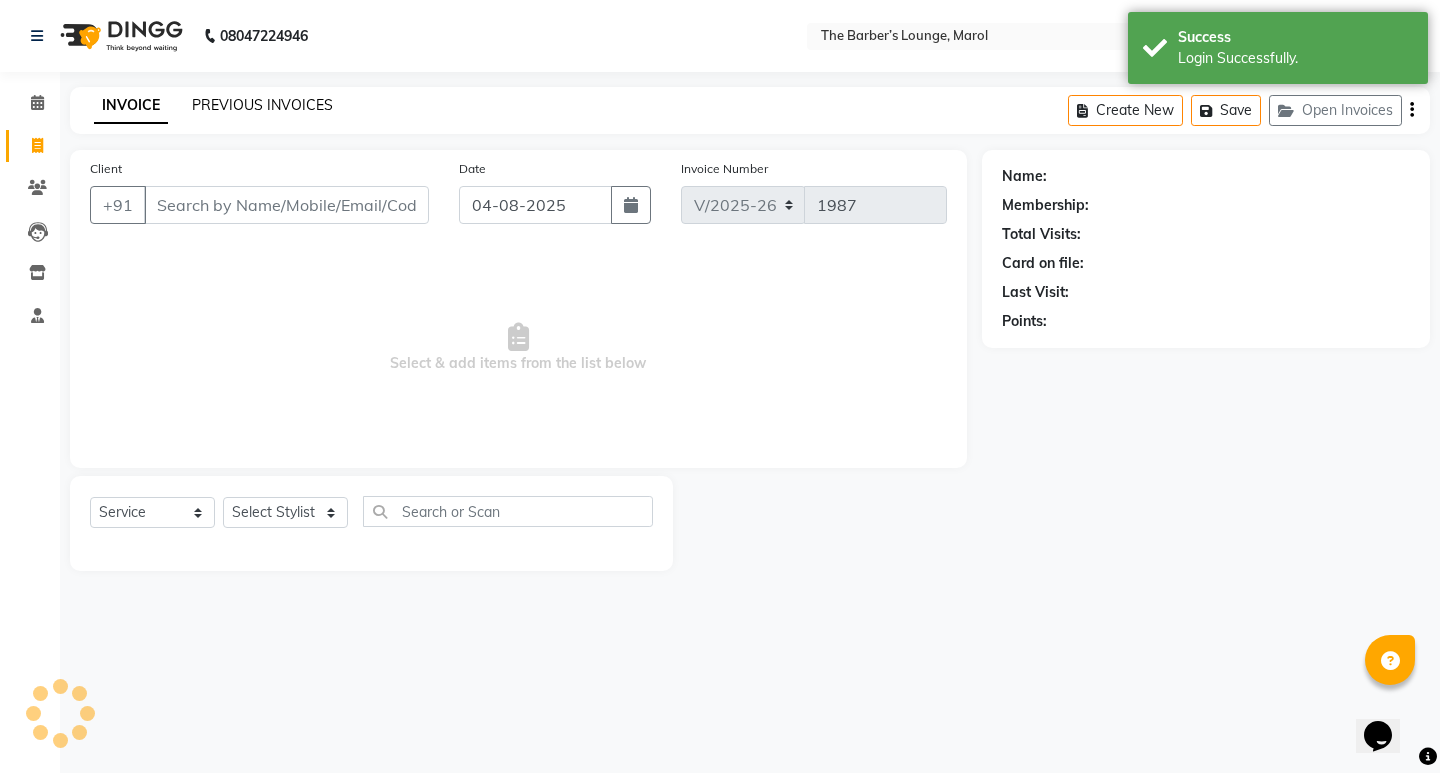 scroll, scrollTop: 0, scrollLeft: 0, axis: both 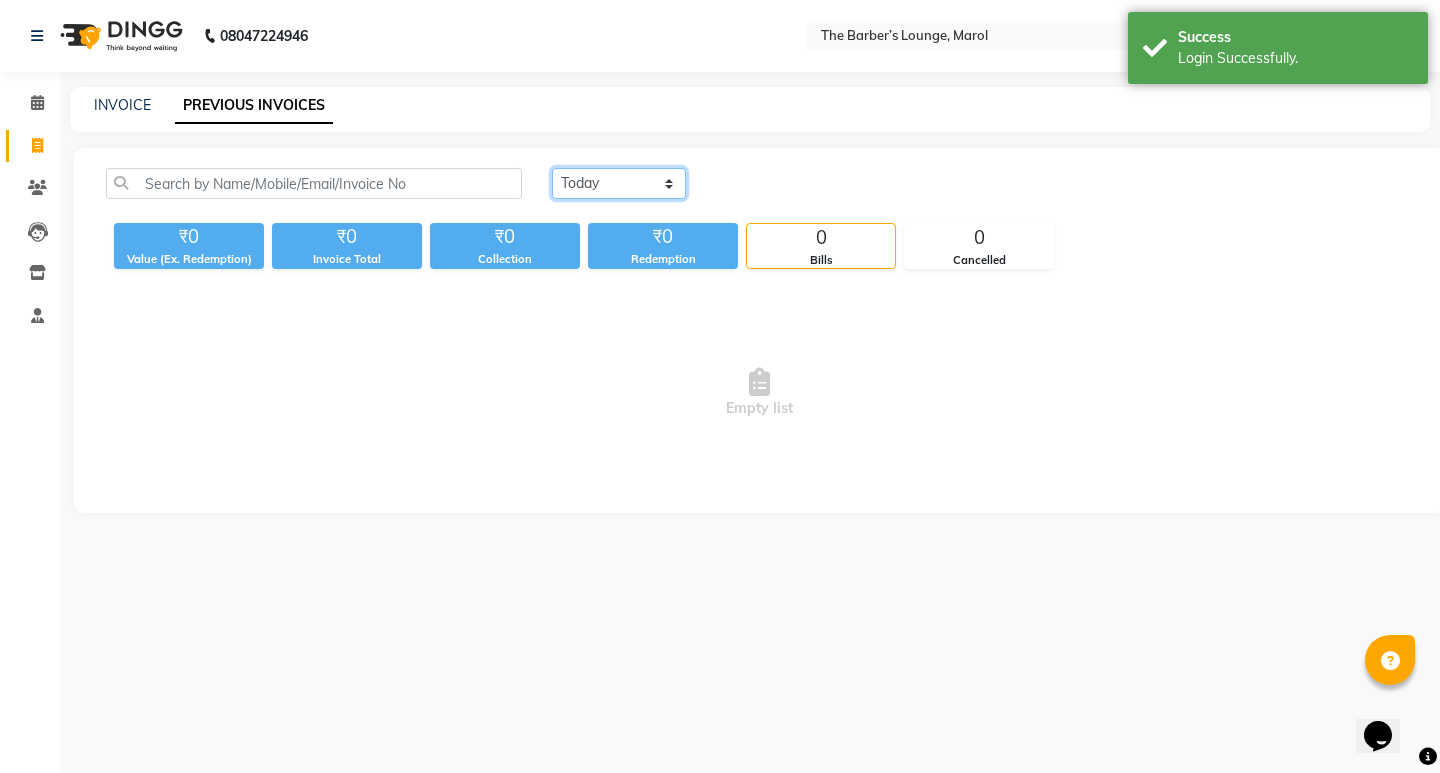 click on "Today Yesterday Custom Range" 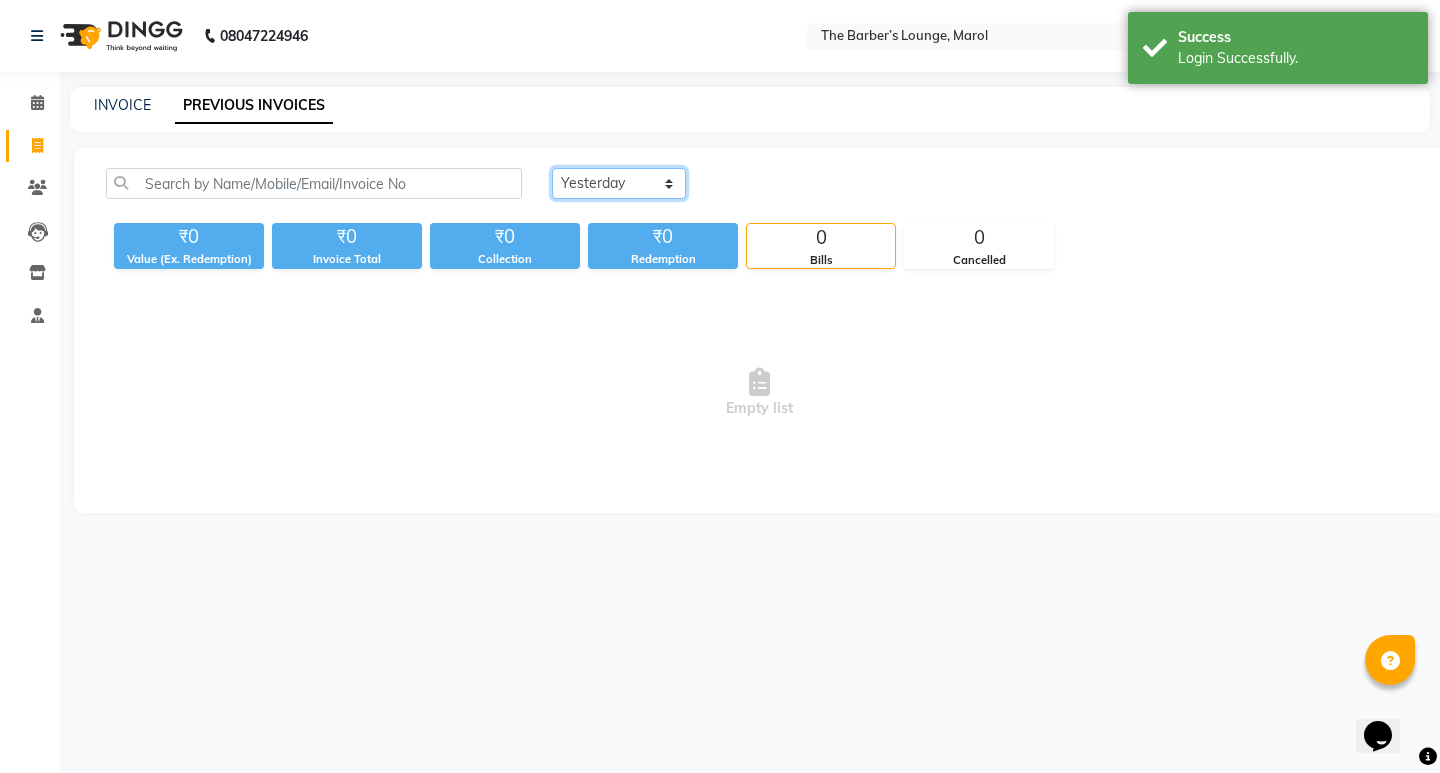click on "Today Yesterday Custom Range" 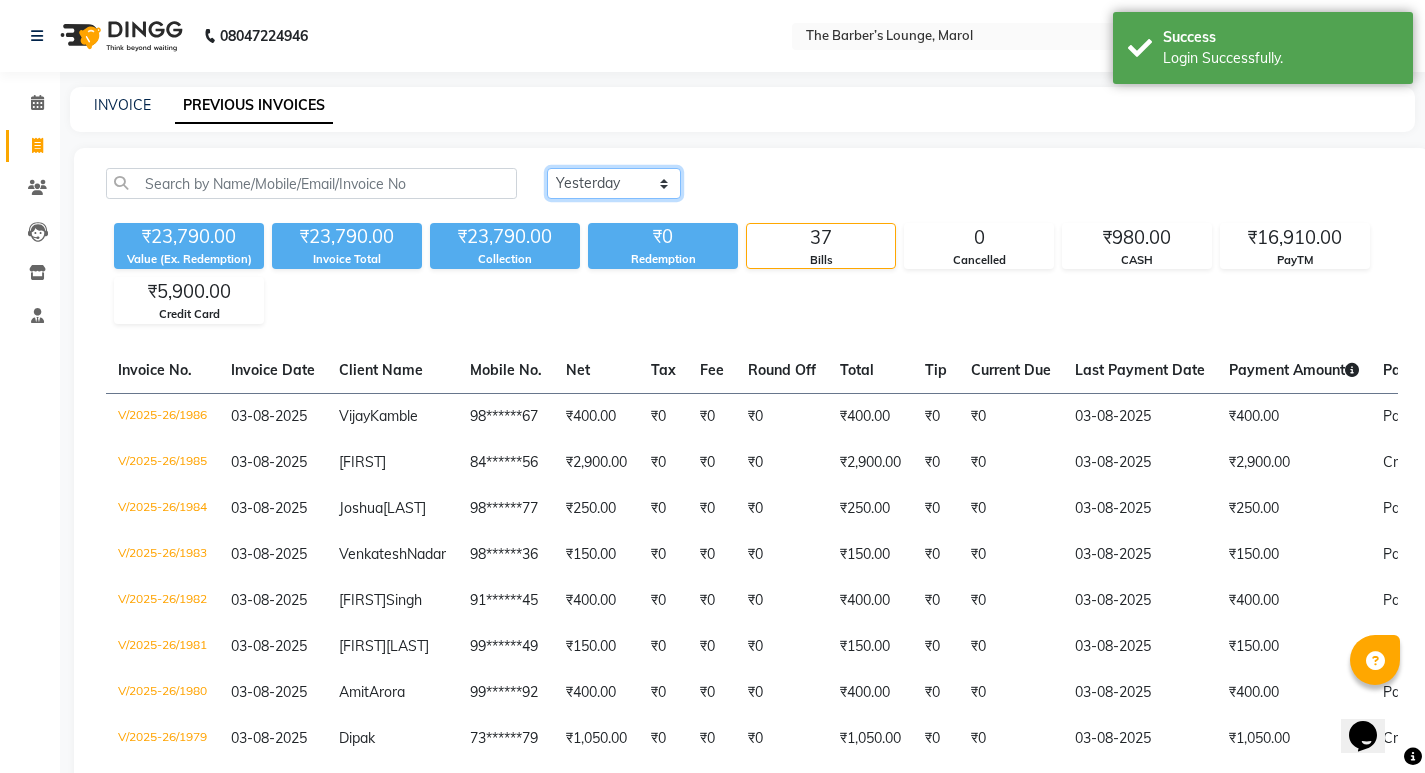 click on "Today Yesterday Custom Range" 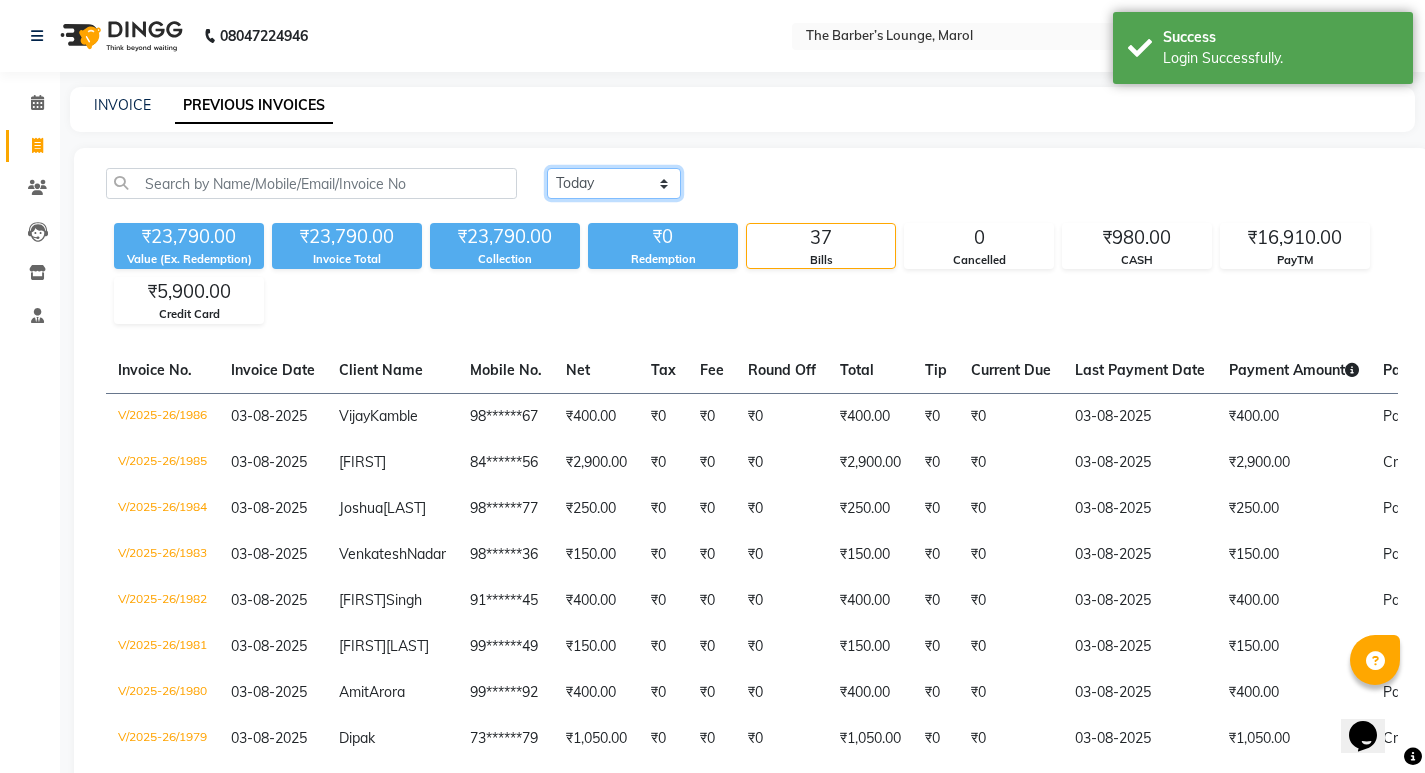 click on "Today Yesterday Custom Range" 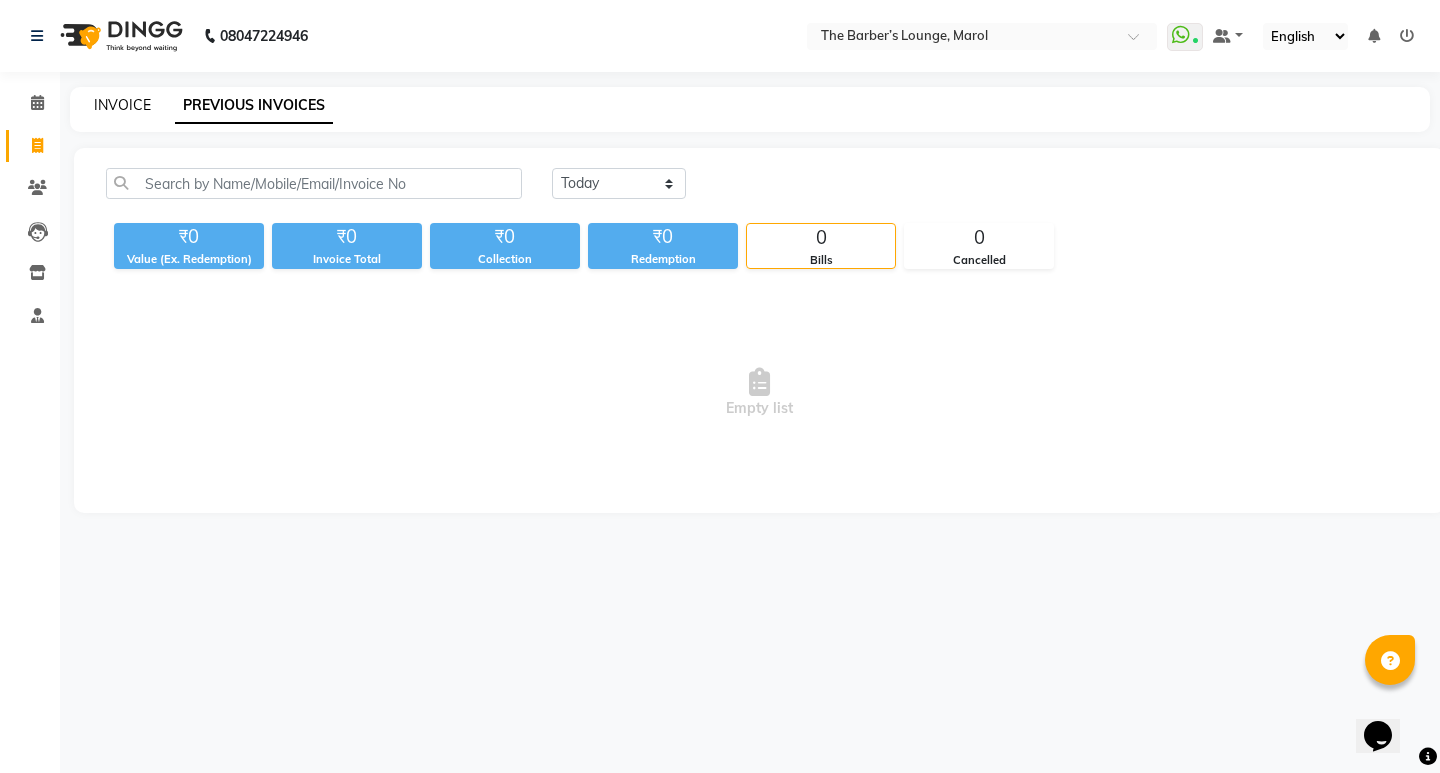 click on "INVOICE" 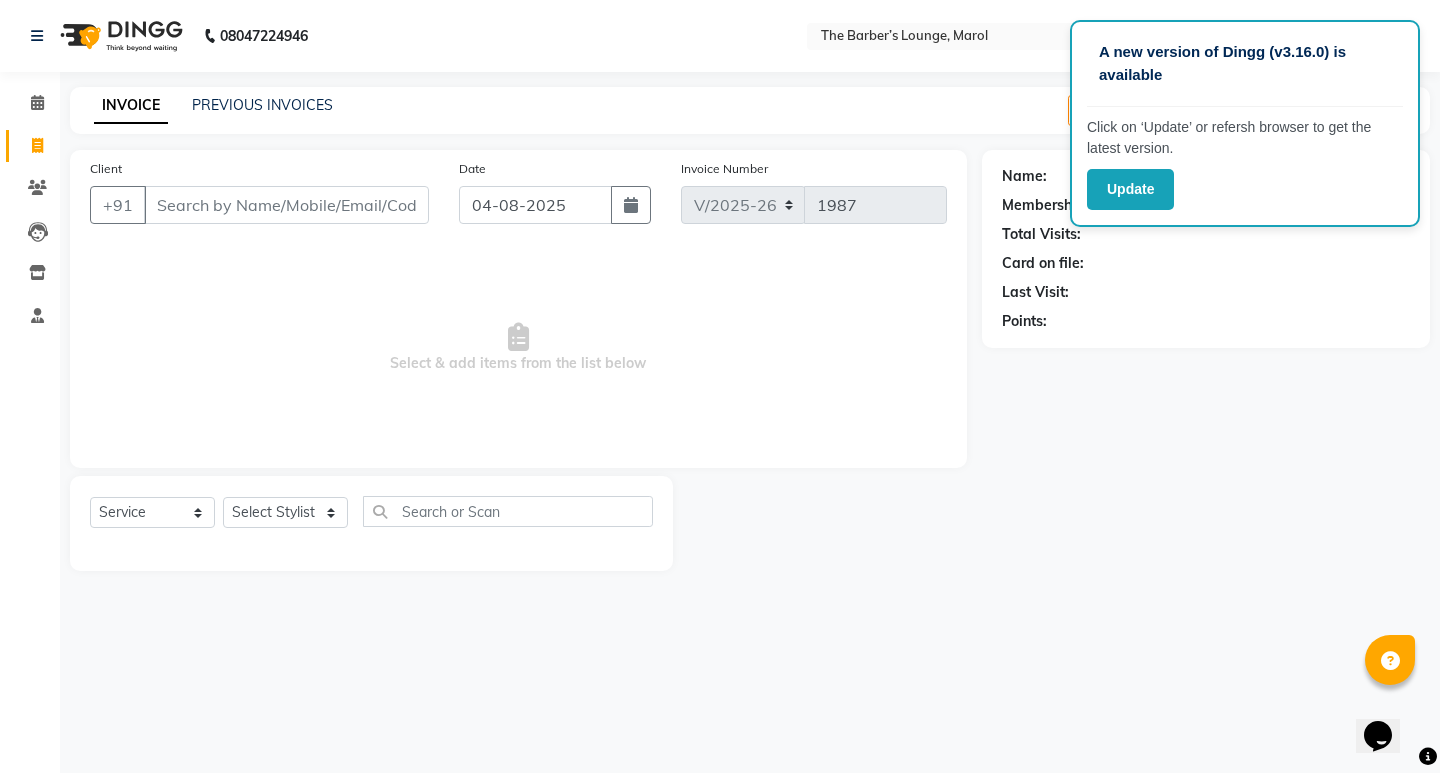 click on "Points:" 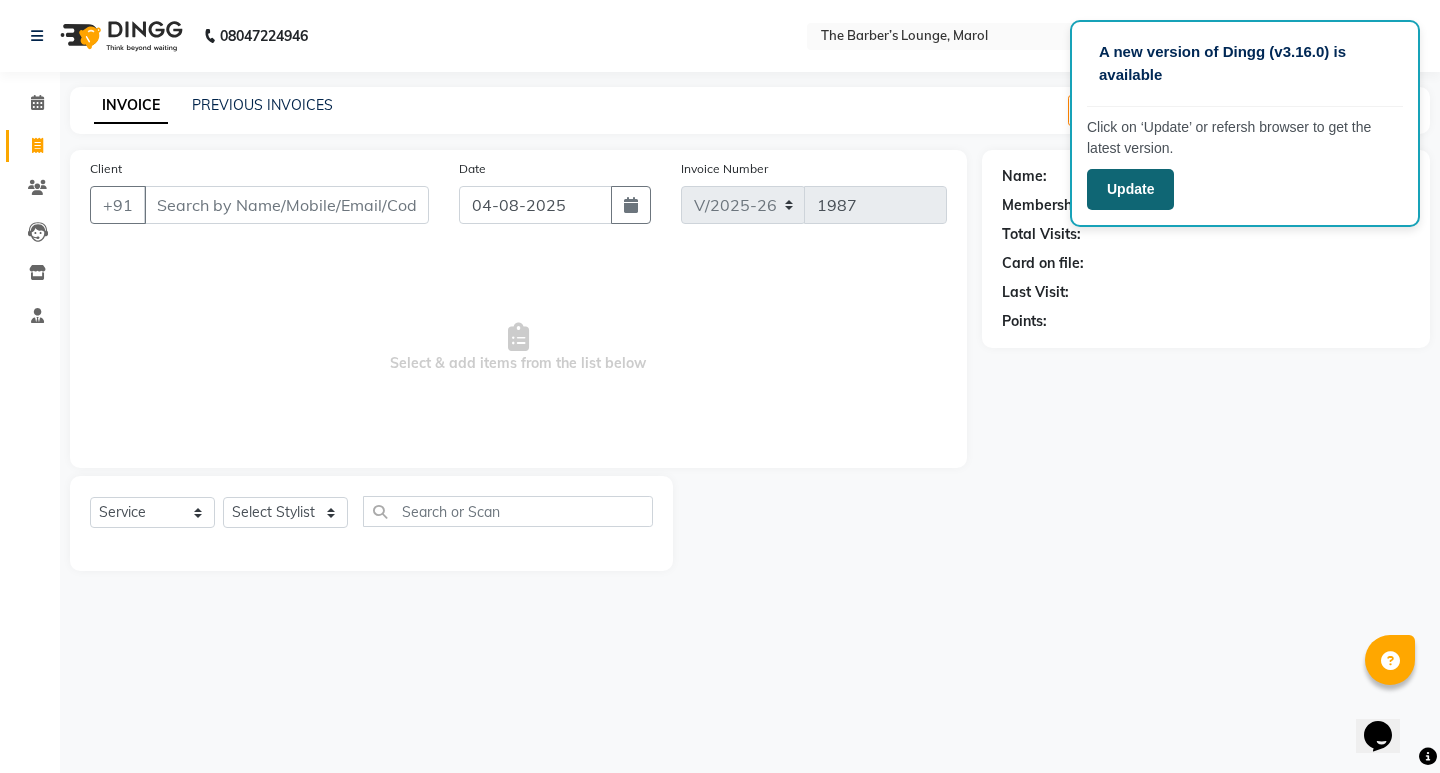 click on "Update" 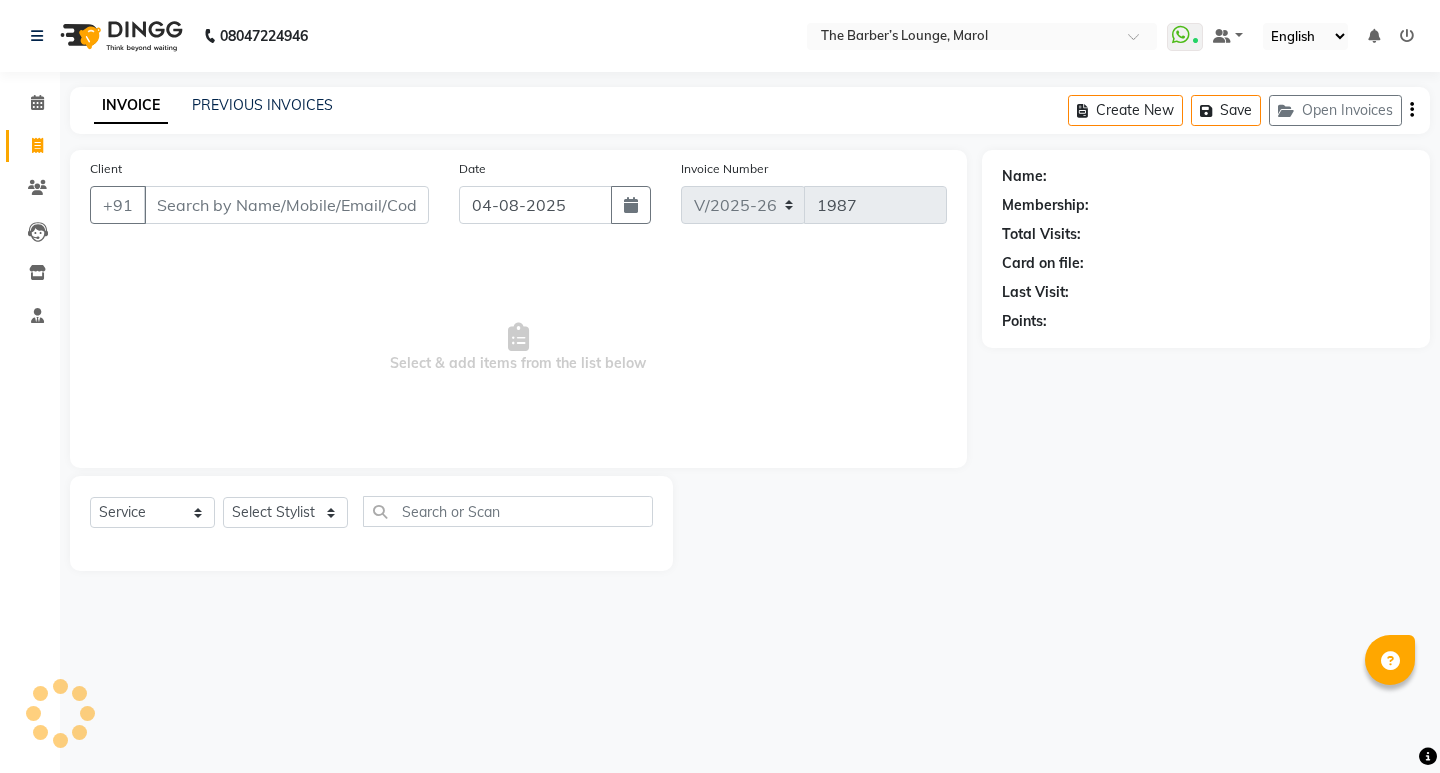 select on "7188" 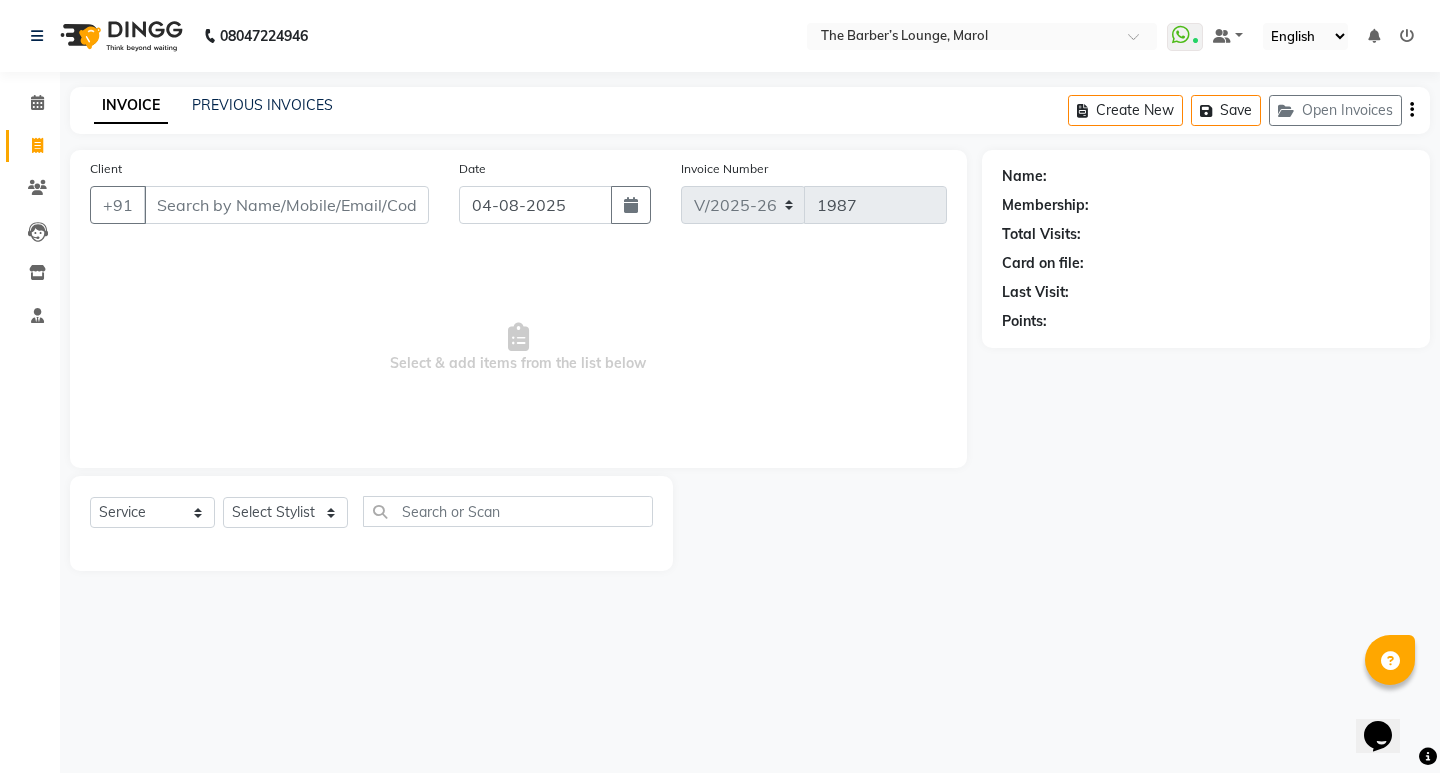 scroll, scrollTop: 0, scrollLeft: 0, axis: both 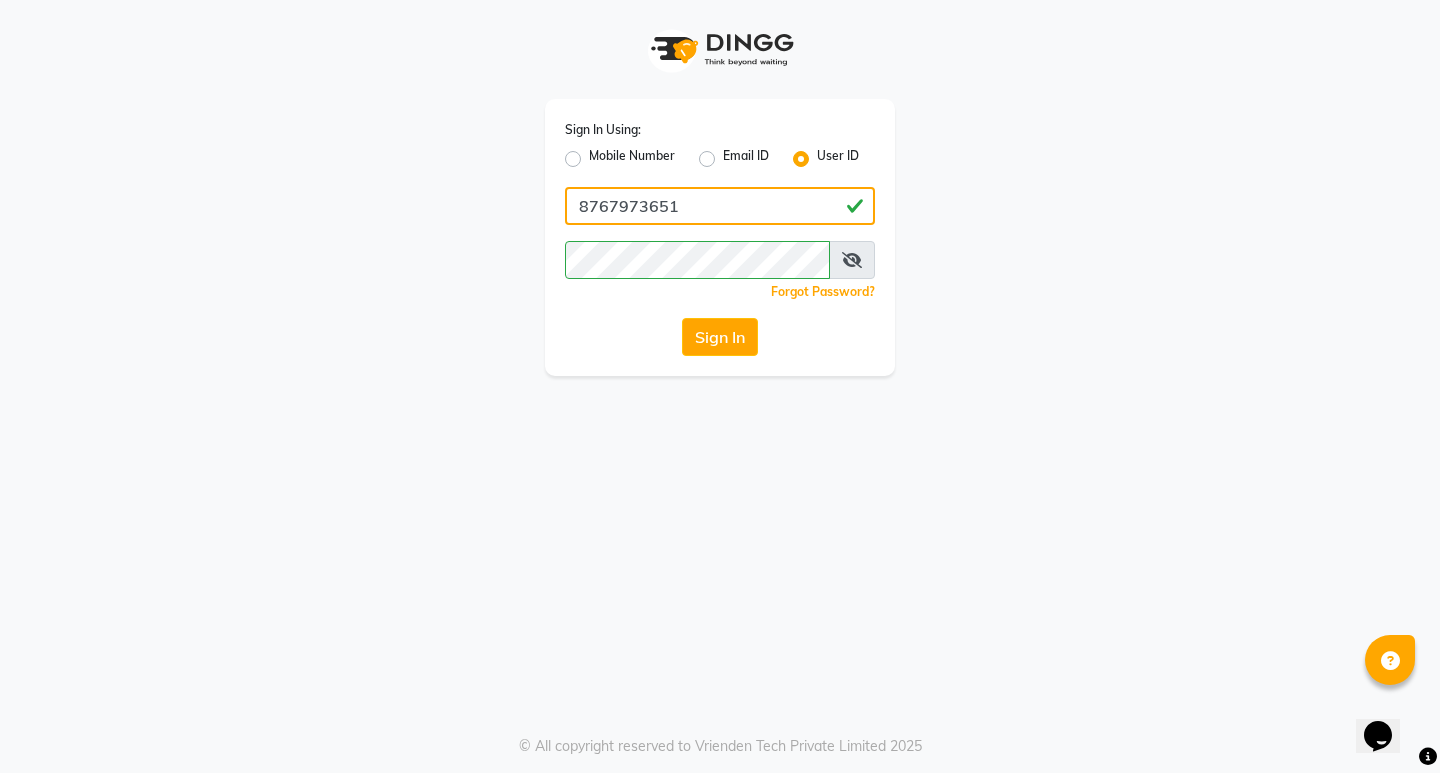 click on "8767973651" 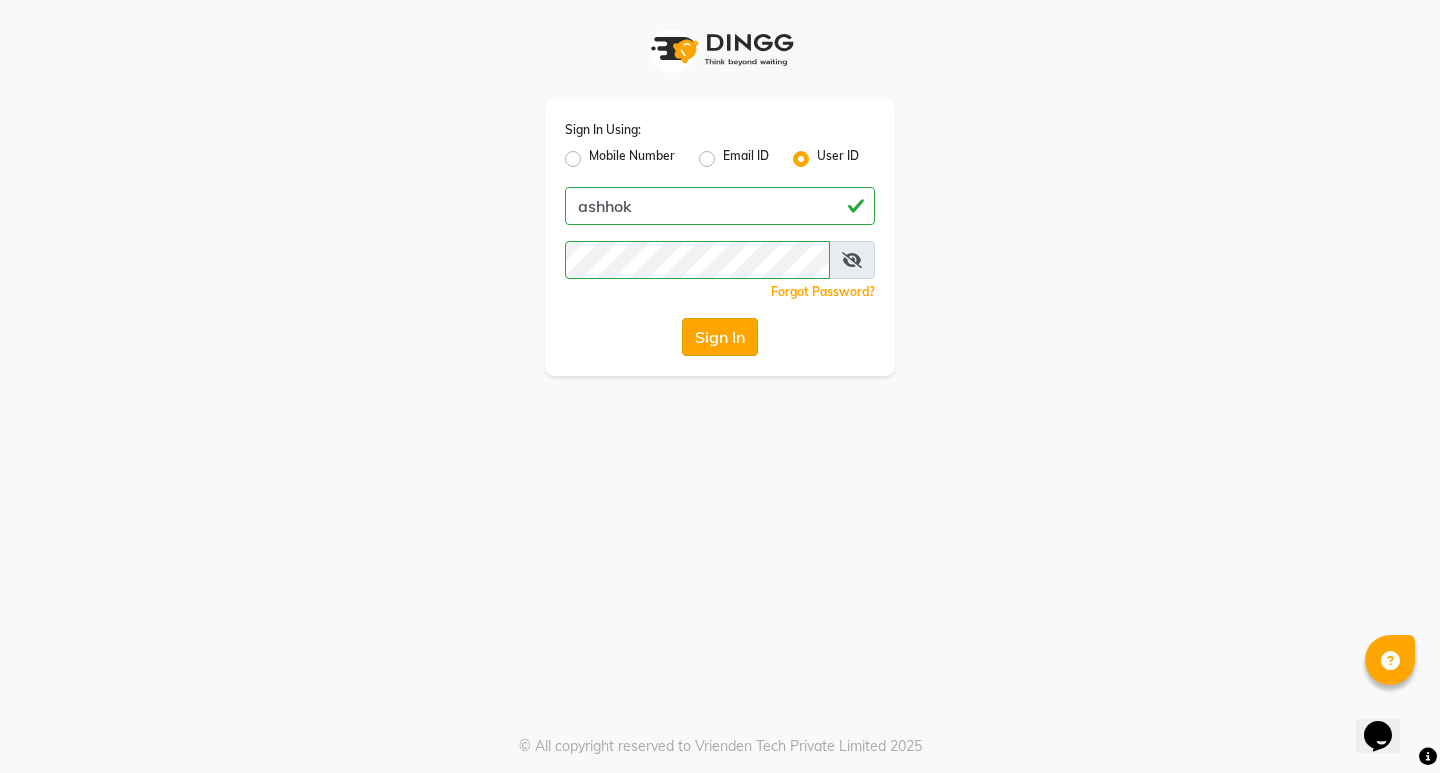 click on "Sign In" 